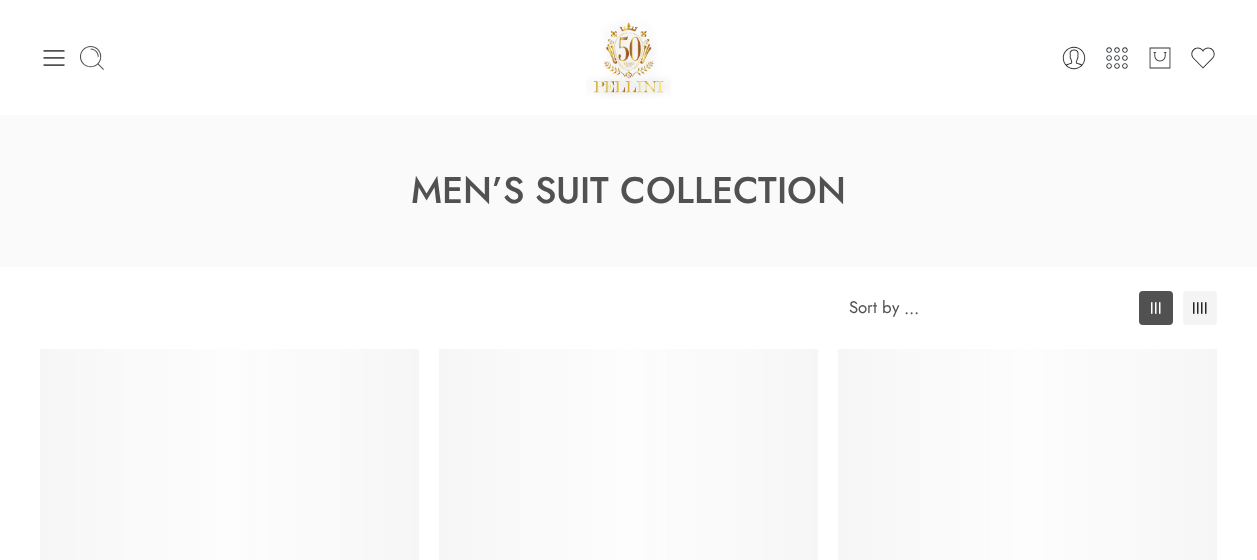 scroll, scrollTop: 0, scrollLeft: 0, axis: both 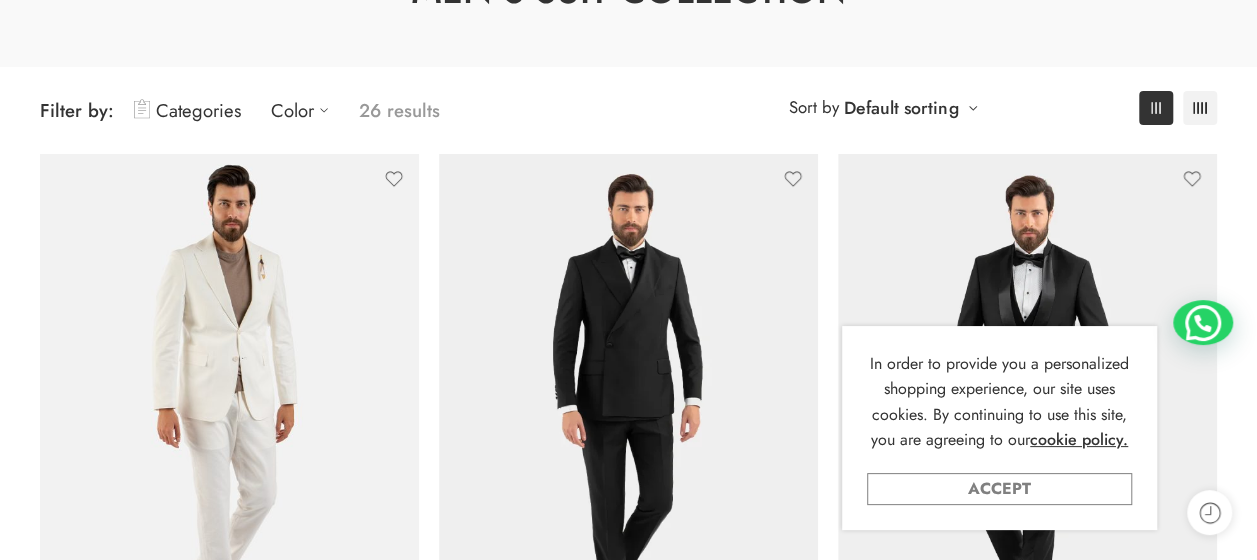 click on "Accept" at bounding box center (999, 489) 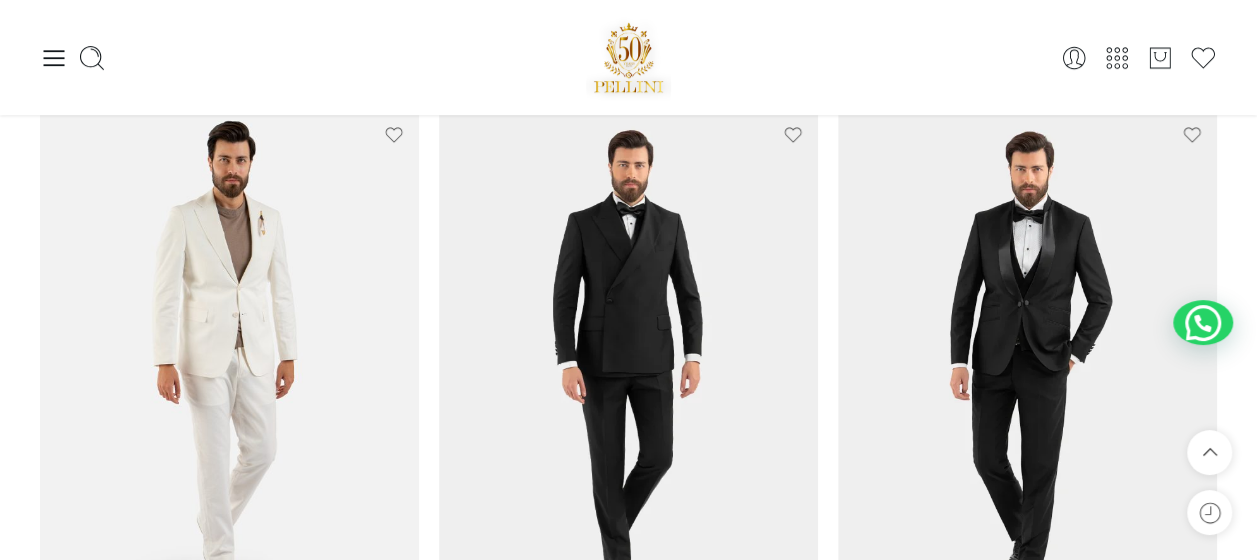 scroll, scrollTop: 200, scrollLeft: 0, axis: vertical 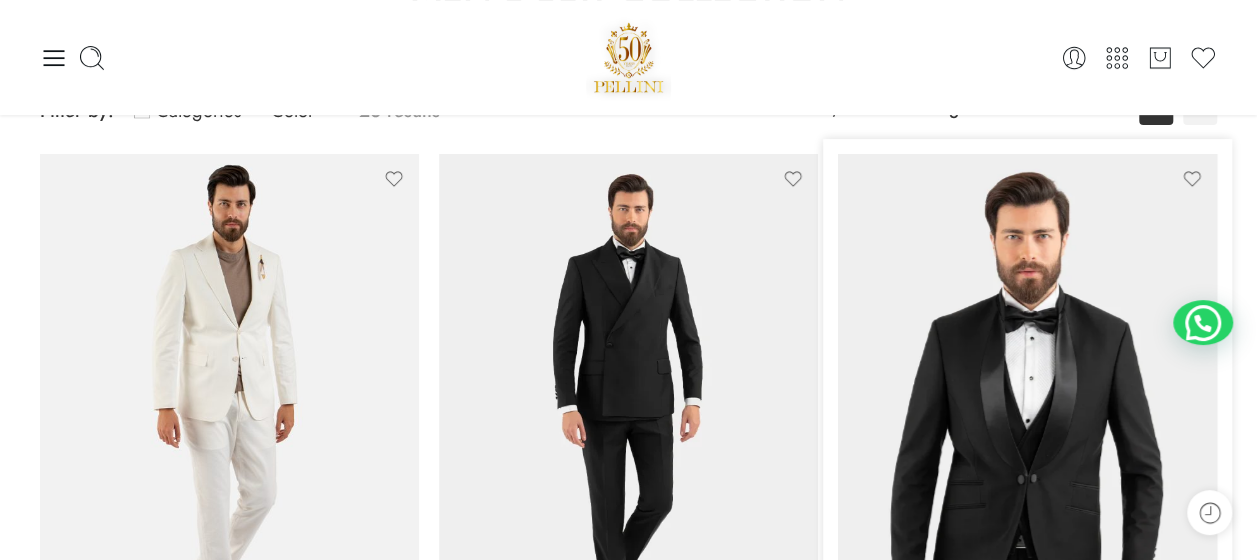 click at bounding box center (1027, 406) 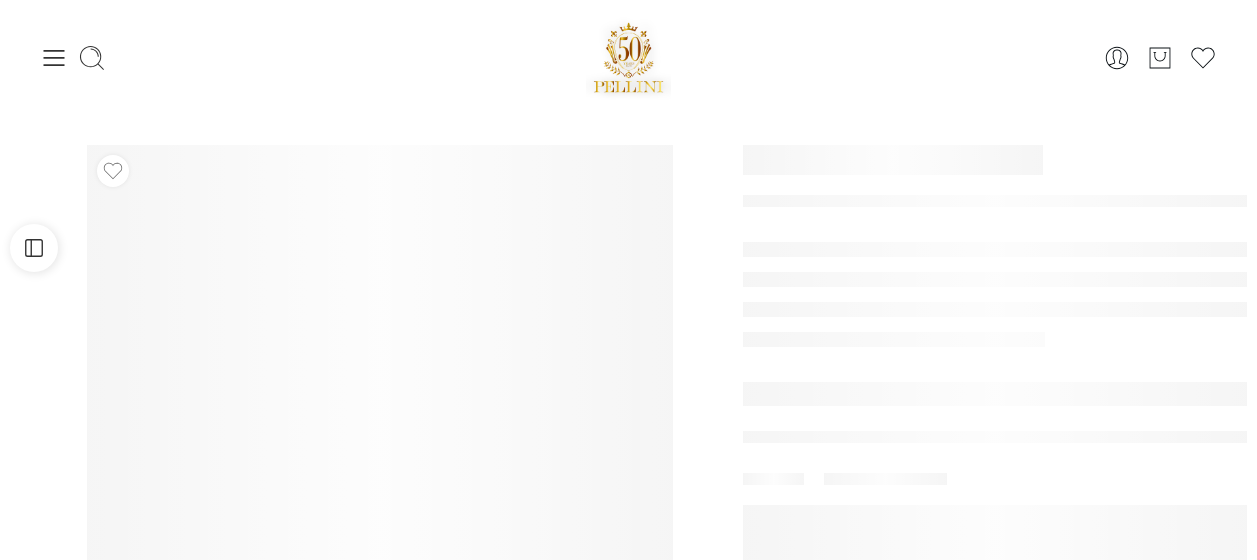 scroll, scrollTop: 0, scrollLeft: 0, axis: both 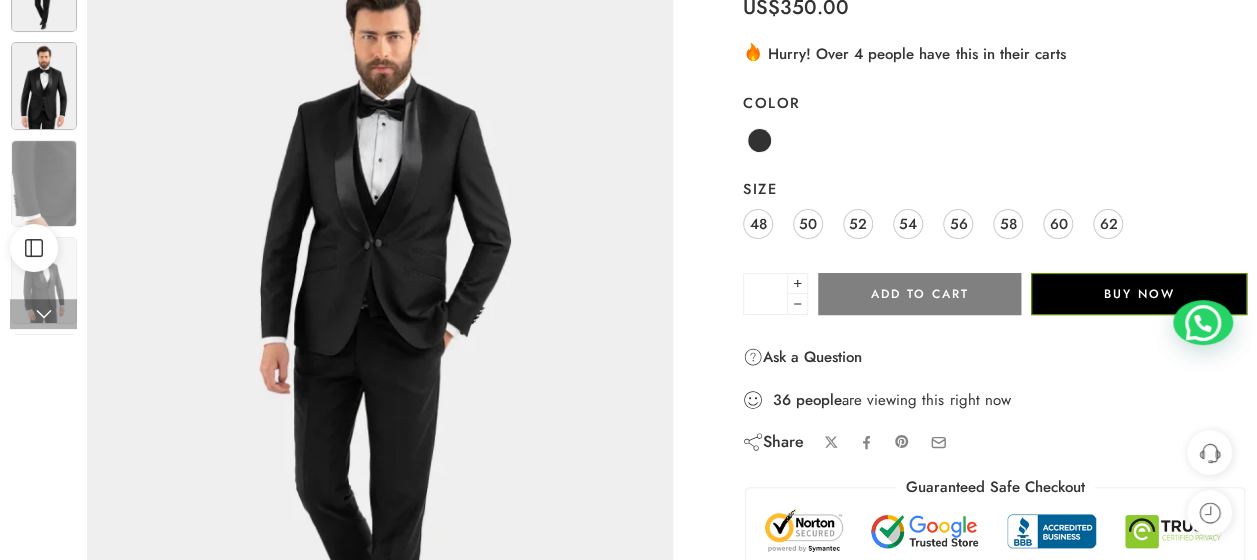 click at bounding box center [44, 85] 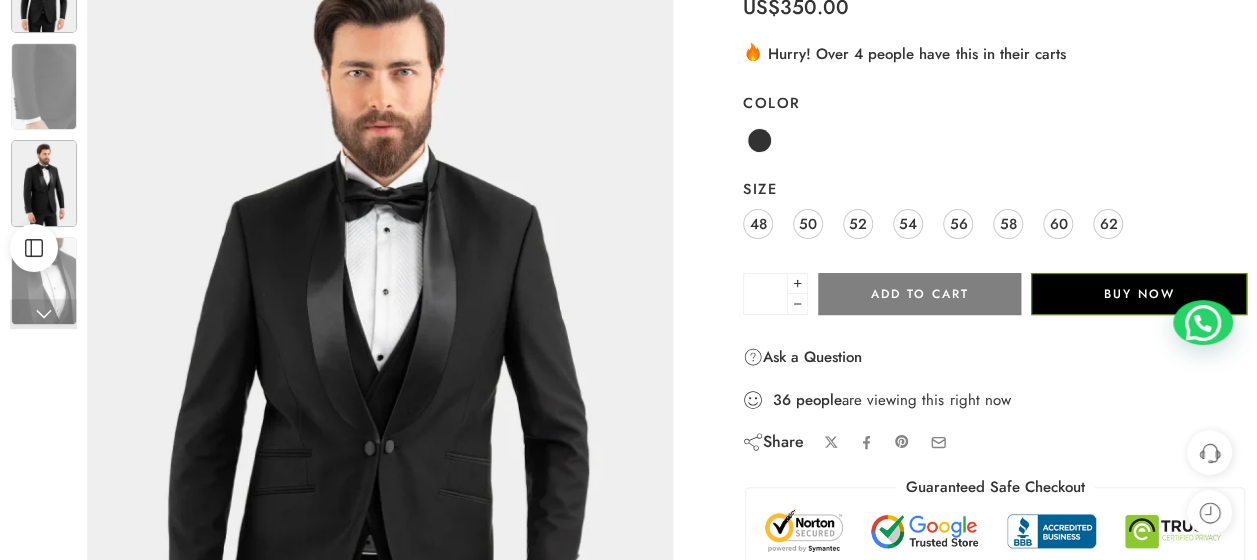click at bounding box center (44, 183) 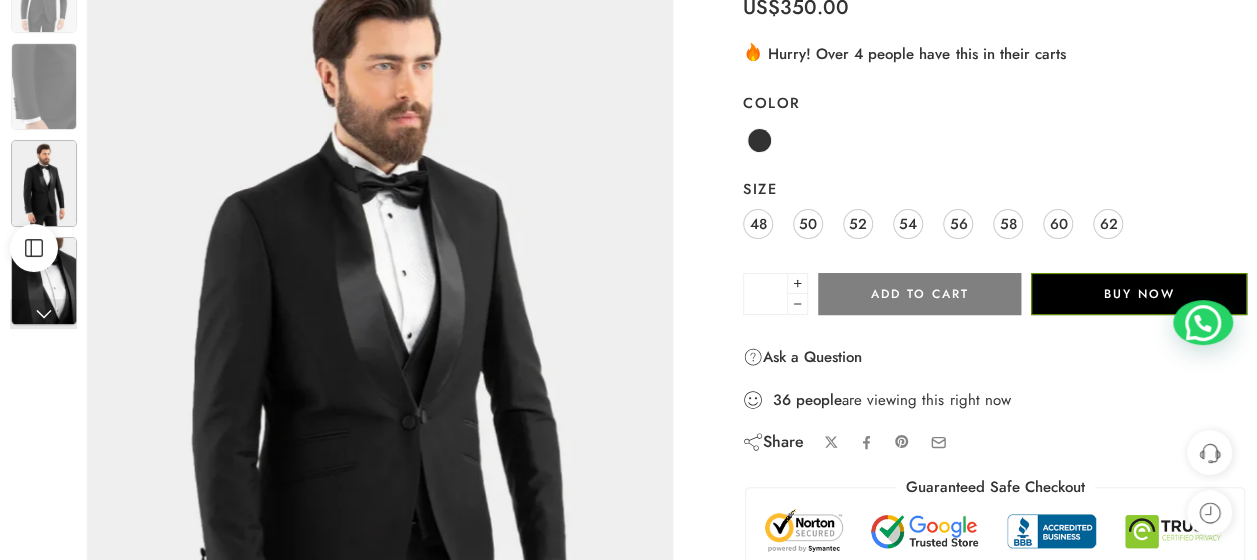 click at bounding box center (44, 280) 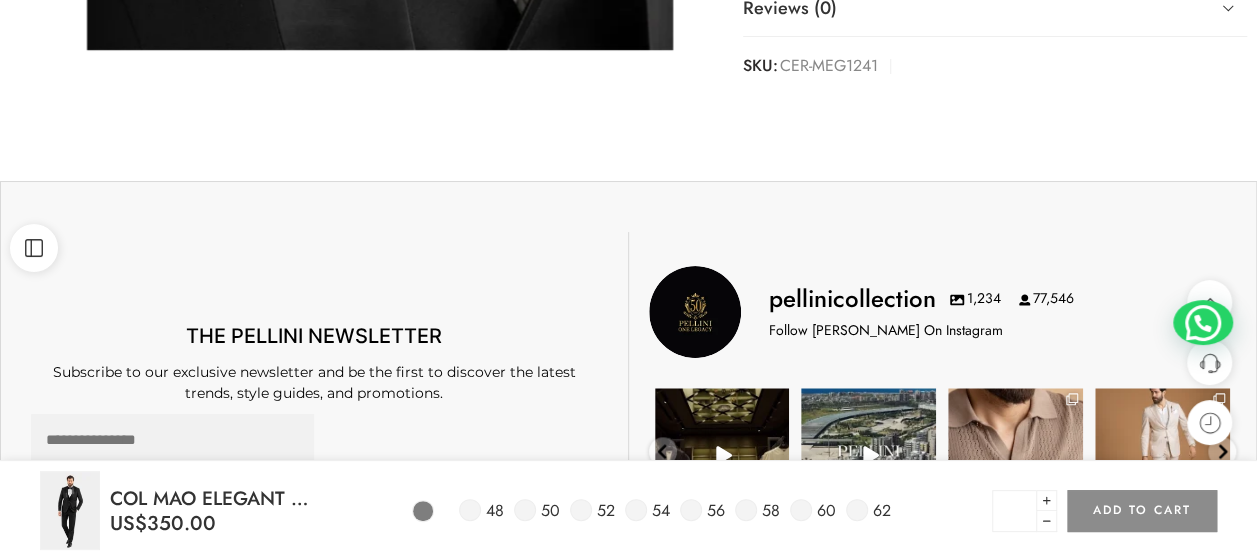 scroll, scrollTop: 1100, scrollLeft: 0, axis: vertical 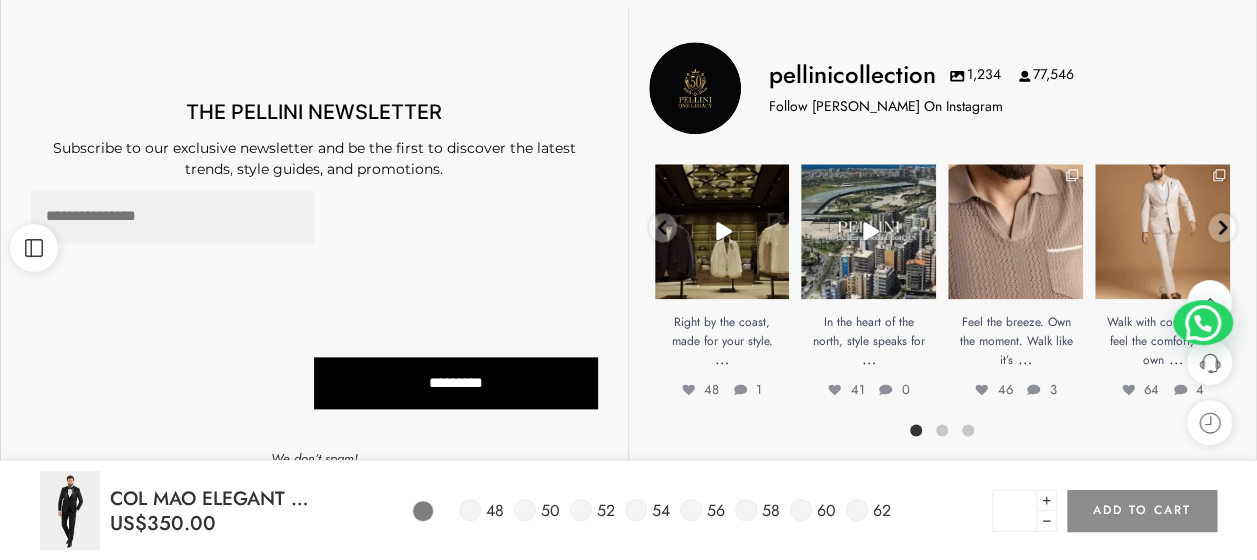 drag, startPoint x: 1114, startPoint y: 96, endPoint x: 949, endPoint y: -202, distance: 340.6303 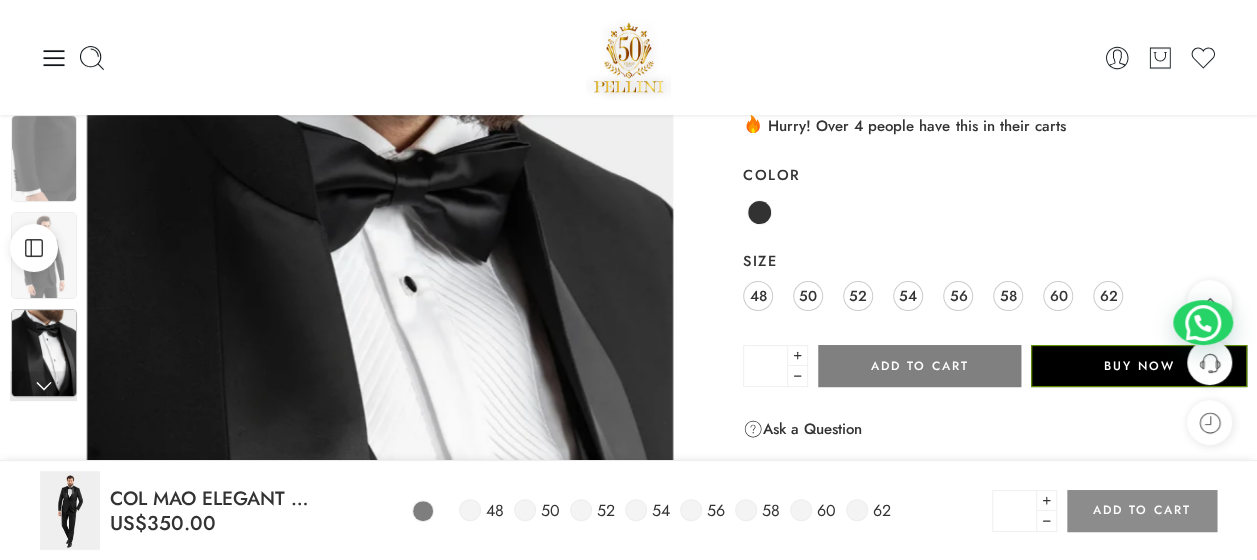 drag, startPoint x: 600, startPoint y: 246, endPoint x: 556, endPoint y: -63, distance: 312.11697 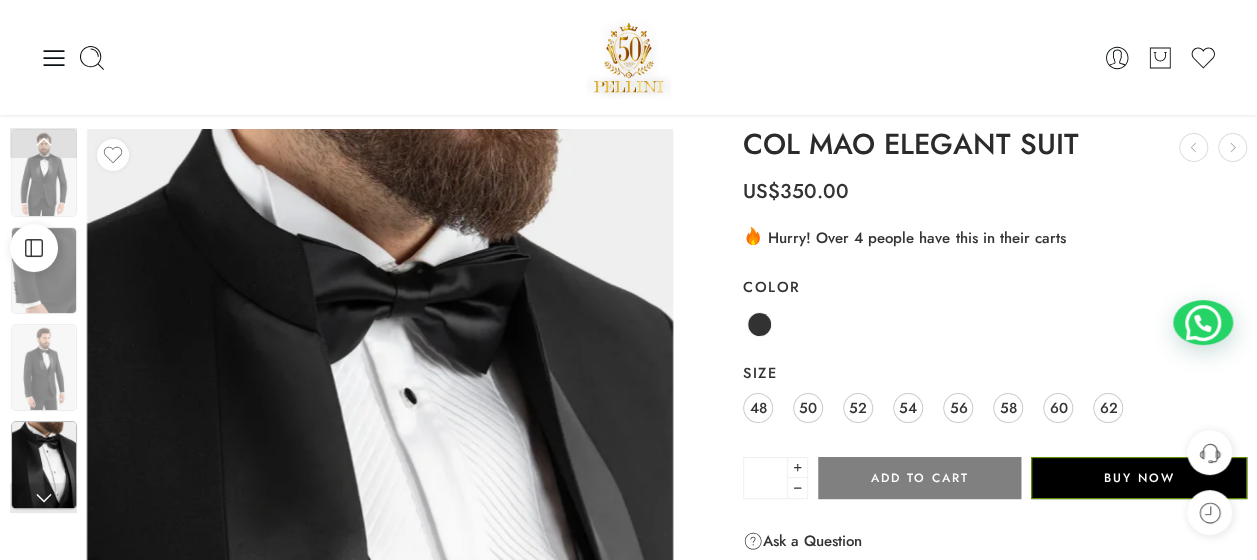 scroll, scrollTop: 0, scrollLeft: 0, axis: both 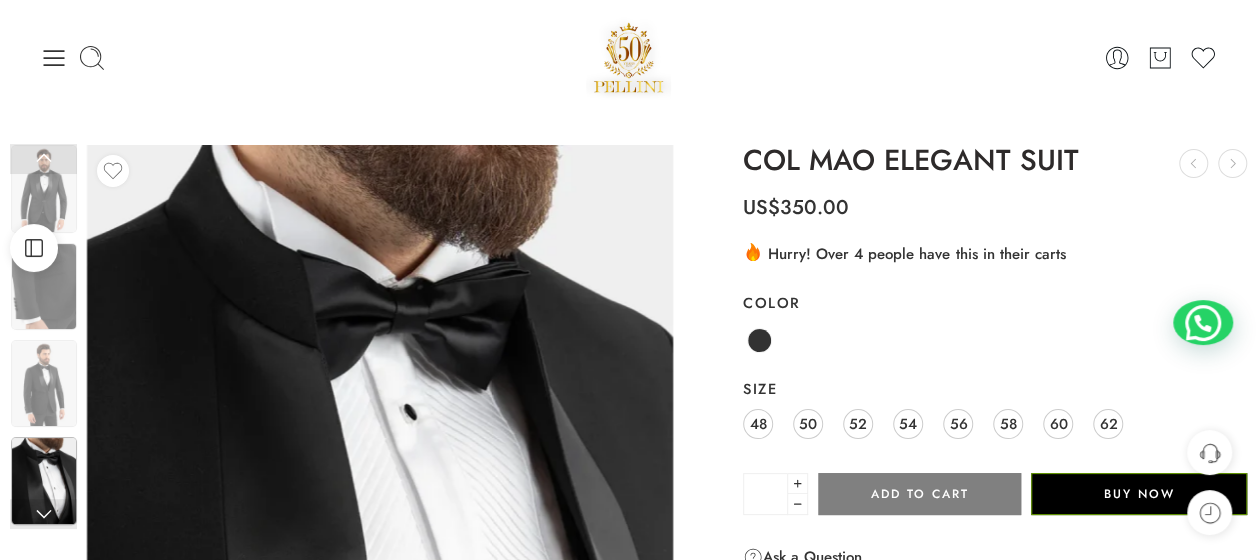 click at bounding box center [629, 57] 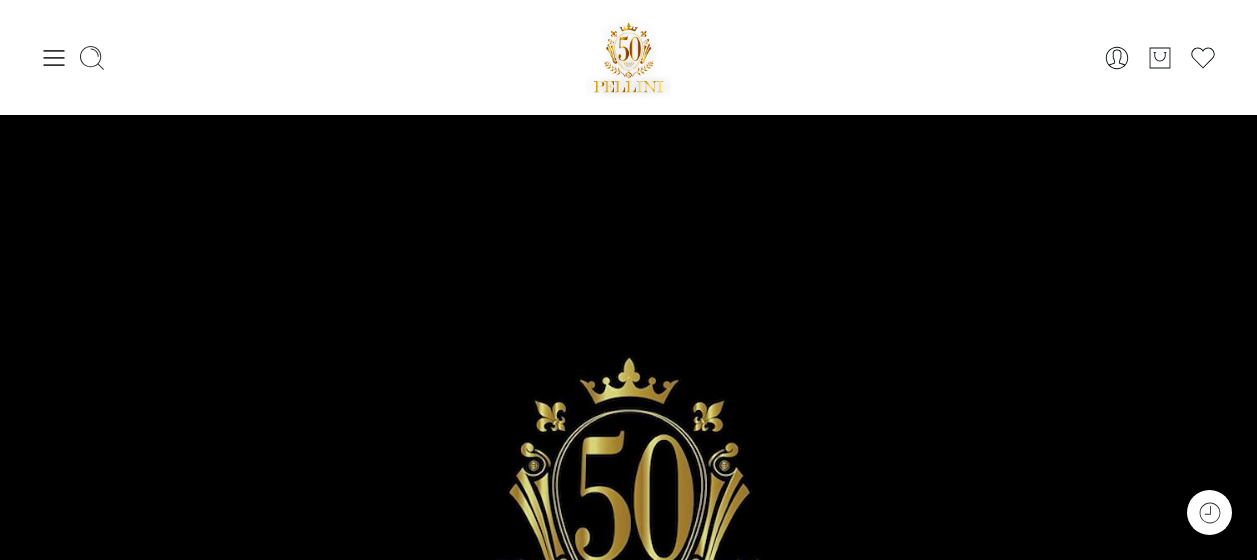 scroll, scrollTop: 0, scrollLeft: 0, axis: both 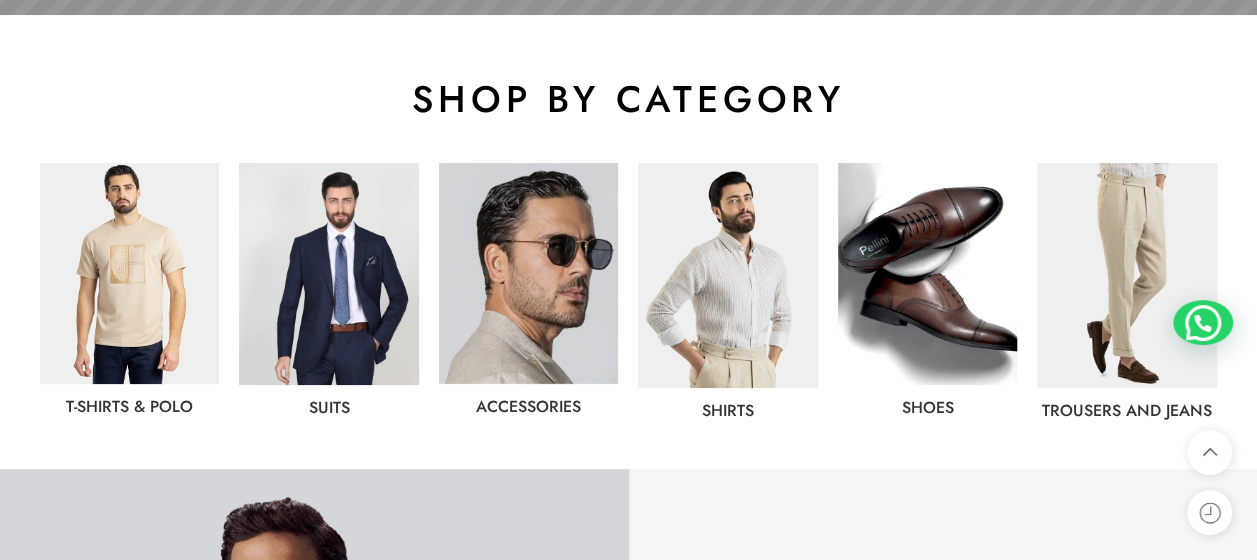 click at bounding box center (328, 274) 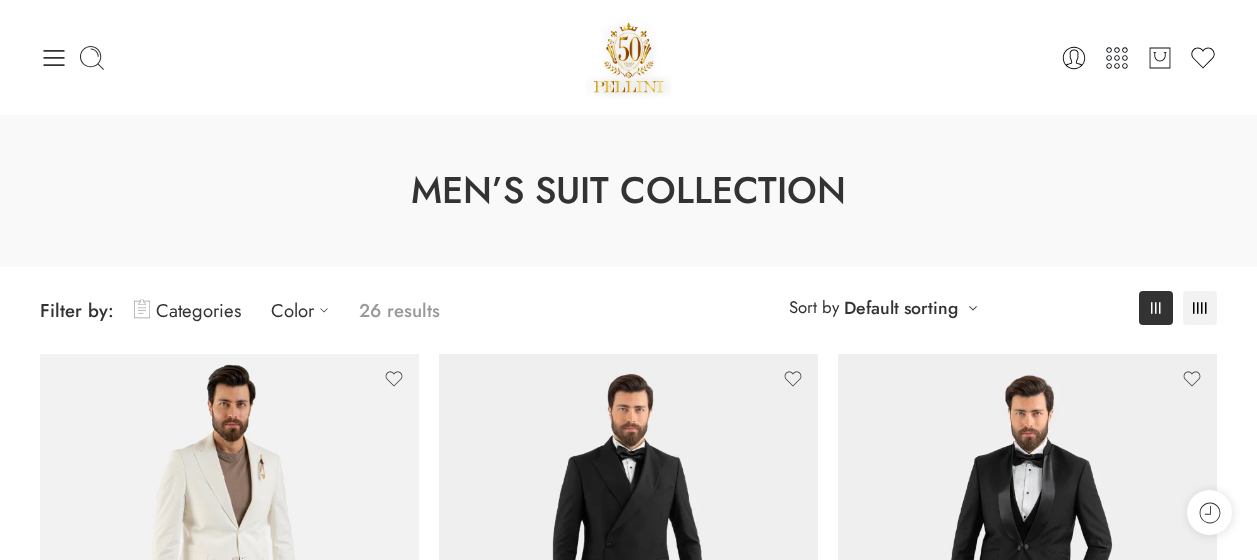scroll, scrollTop: 0, scrollLeft: 0, axis: both 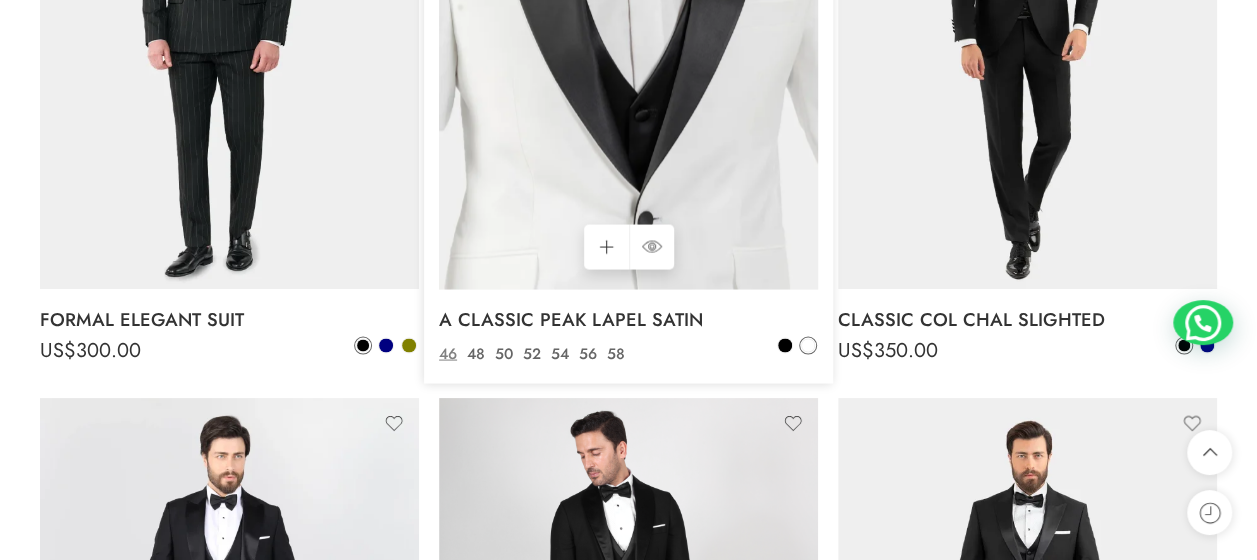 click at bounding box center (628, 35) 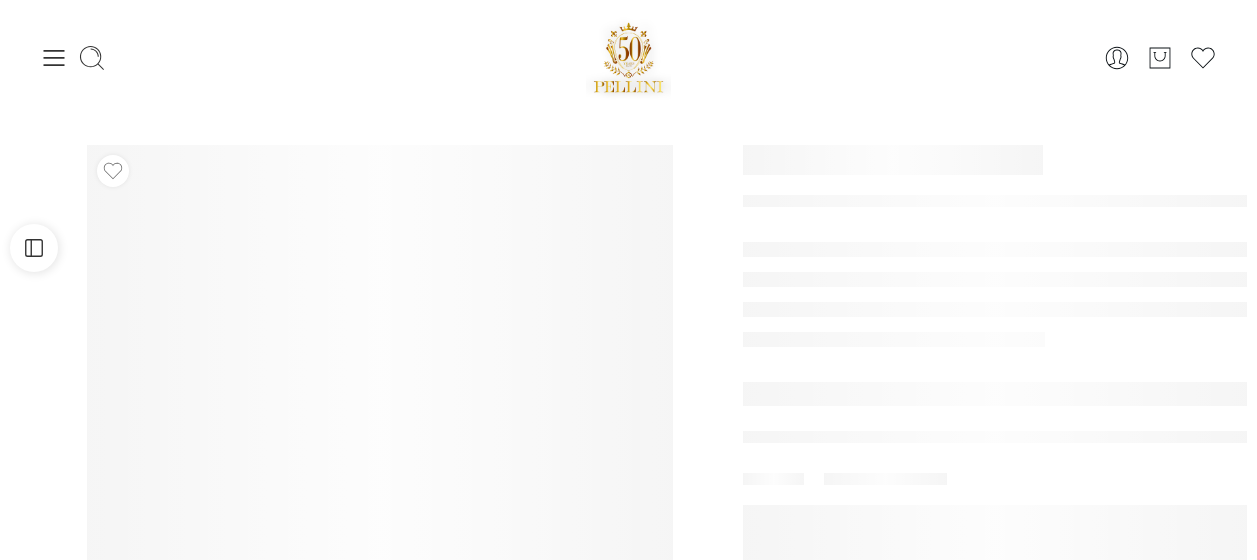scroll, scrollTop: 0, scrollLeft: 0, axis: both 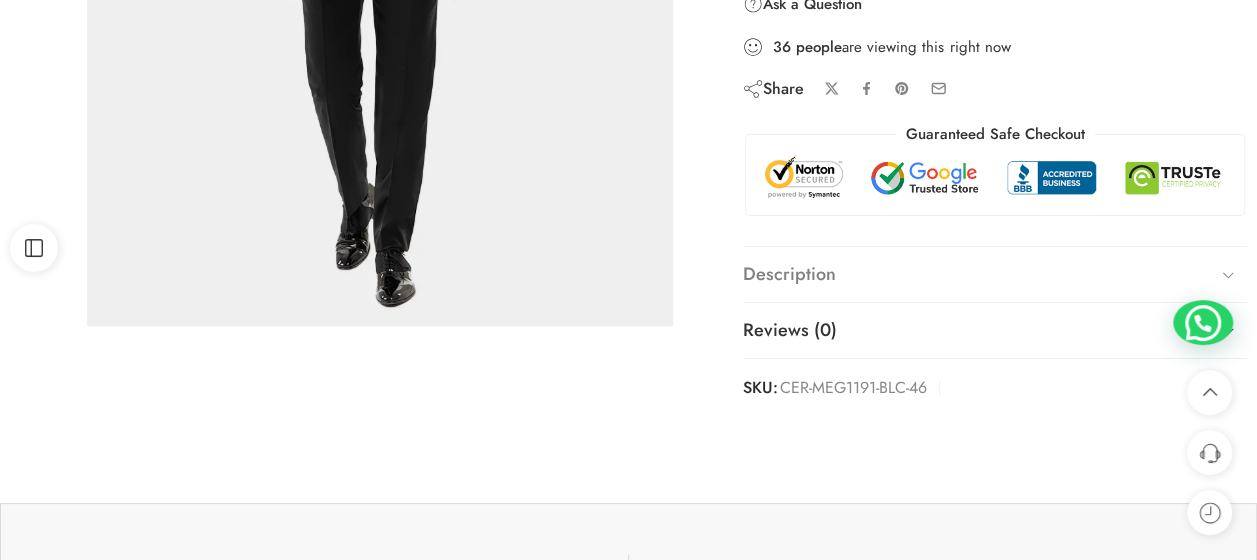 click on "Description" at bounding box center [995, 275] 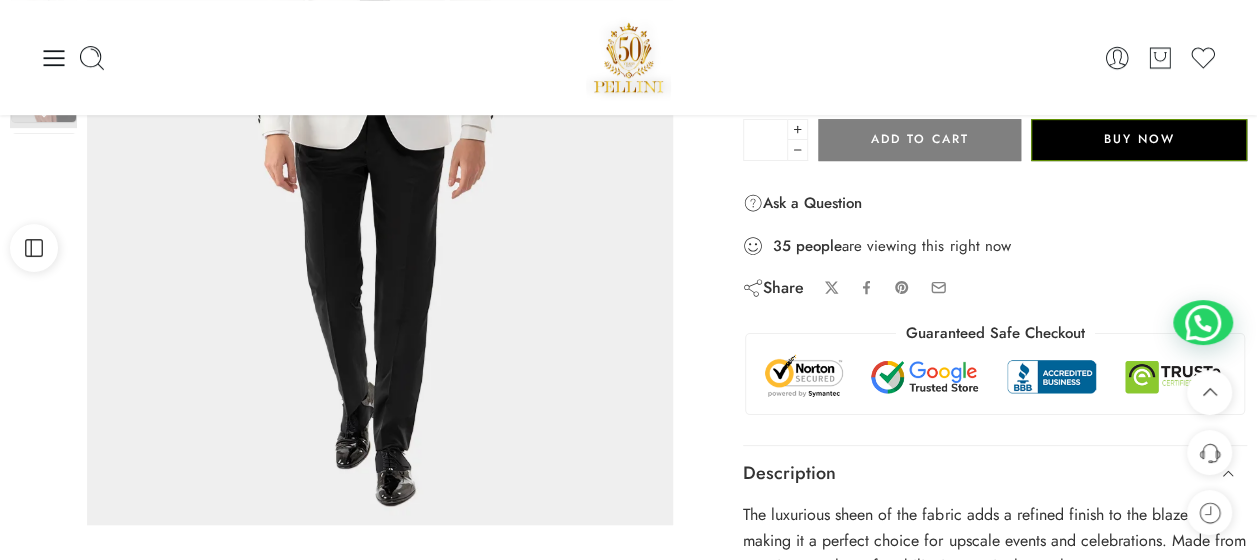 scroll, scrollTop: 400, scrollLeft: 0, axis: vertical 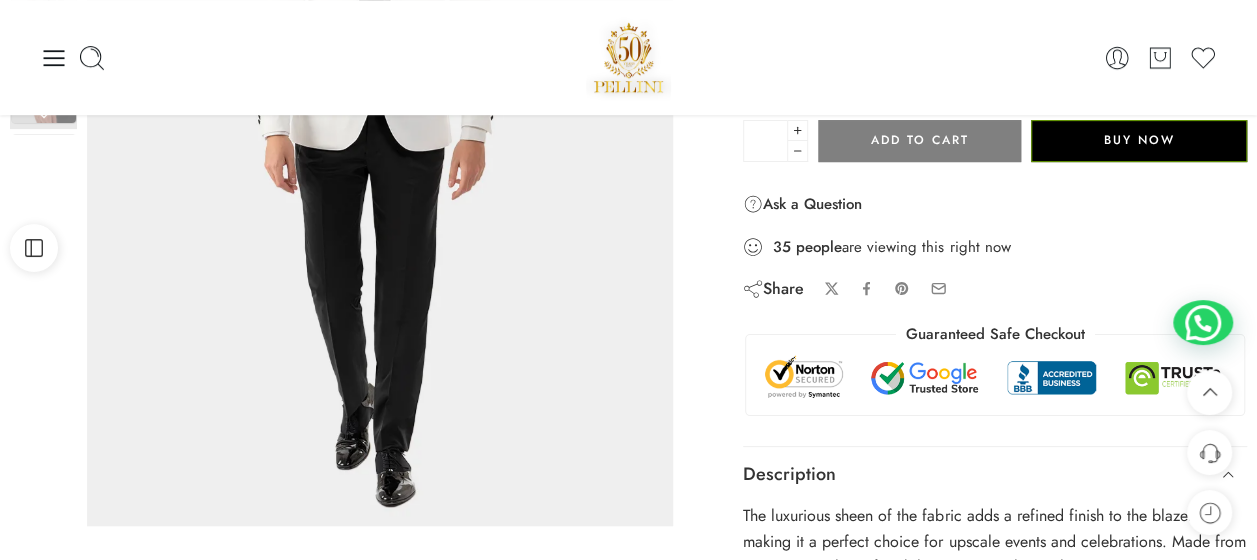 click on "Description" at bounding box center (995, 475) 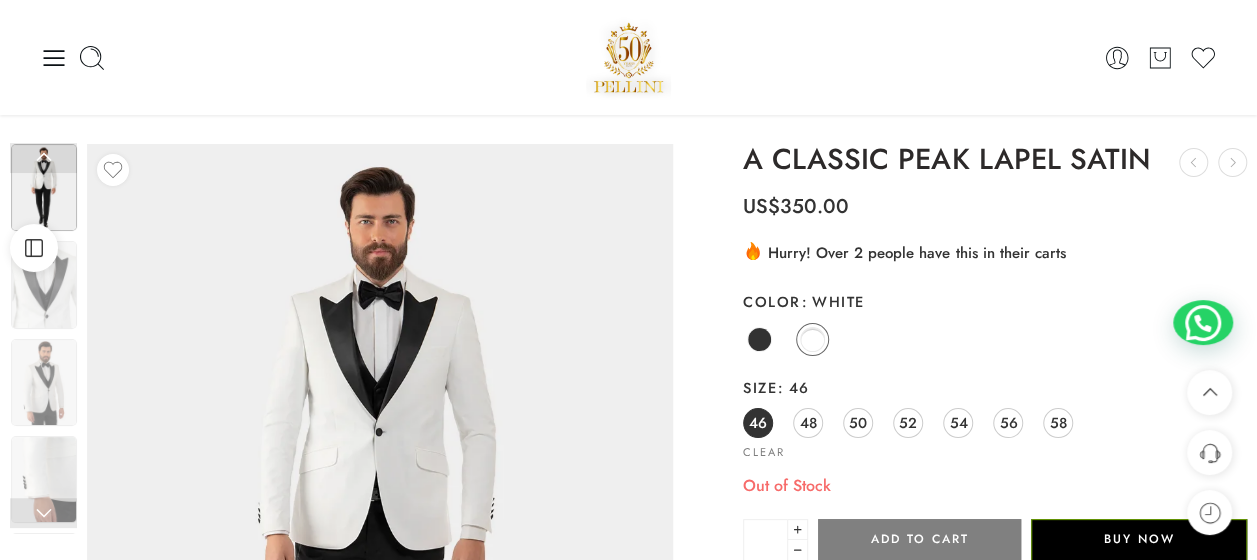 scroll, scrollTop: 0, scrollLeft: 0, axis: both 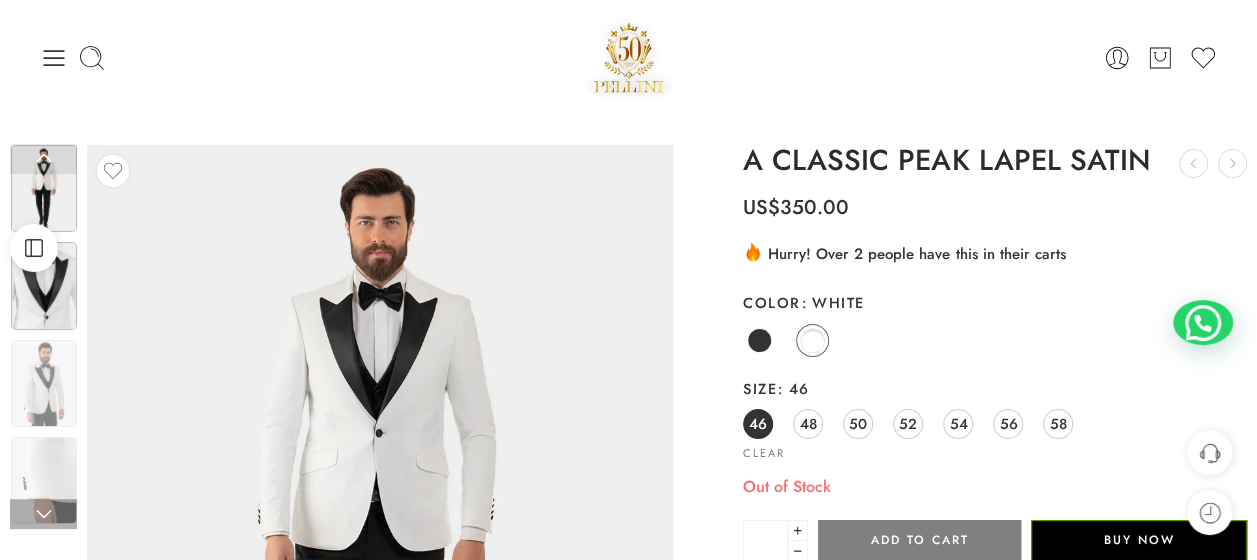 click at bounding box center [44, 285] 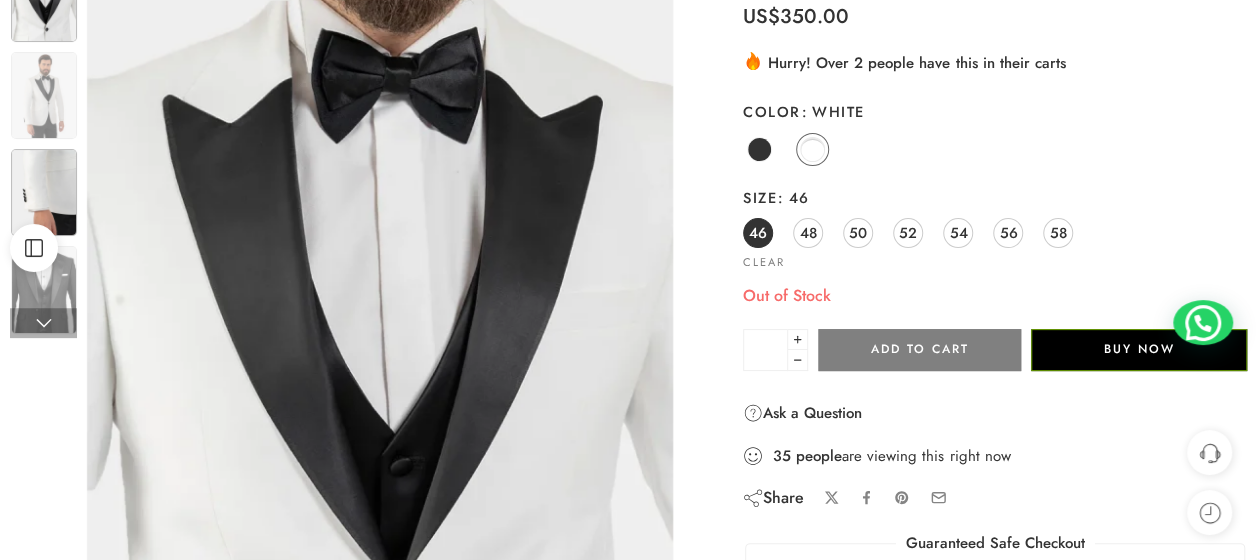 scroll, scrollTop: 200, scrollLeft: 0, axis: vertical 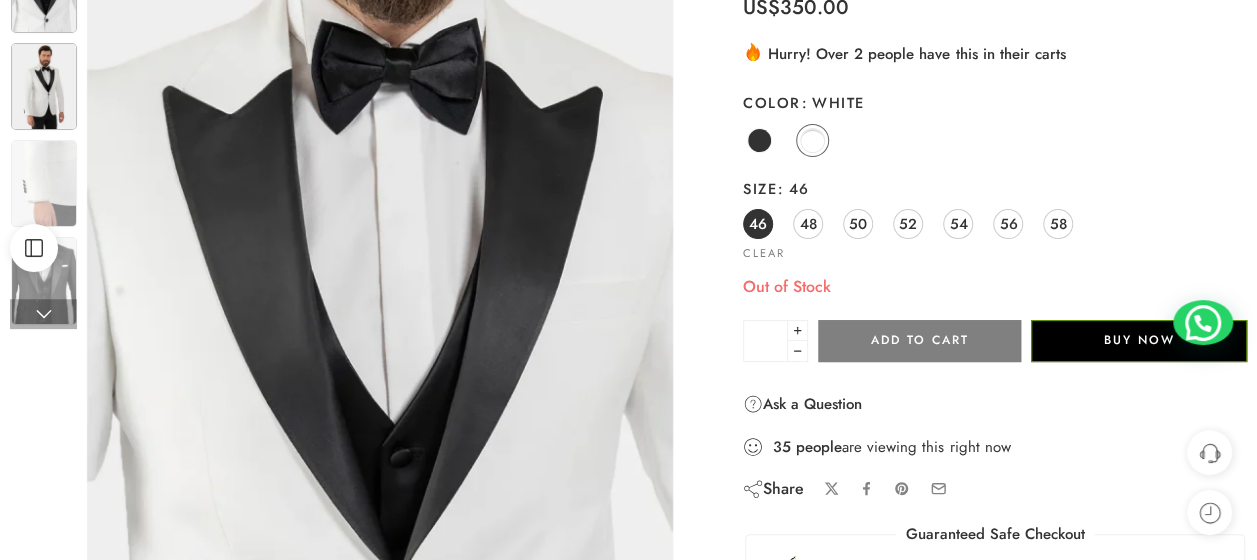 click at bounding box center [44, 86] 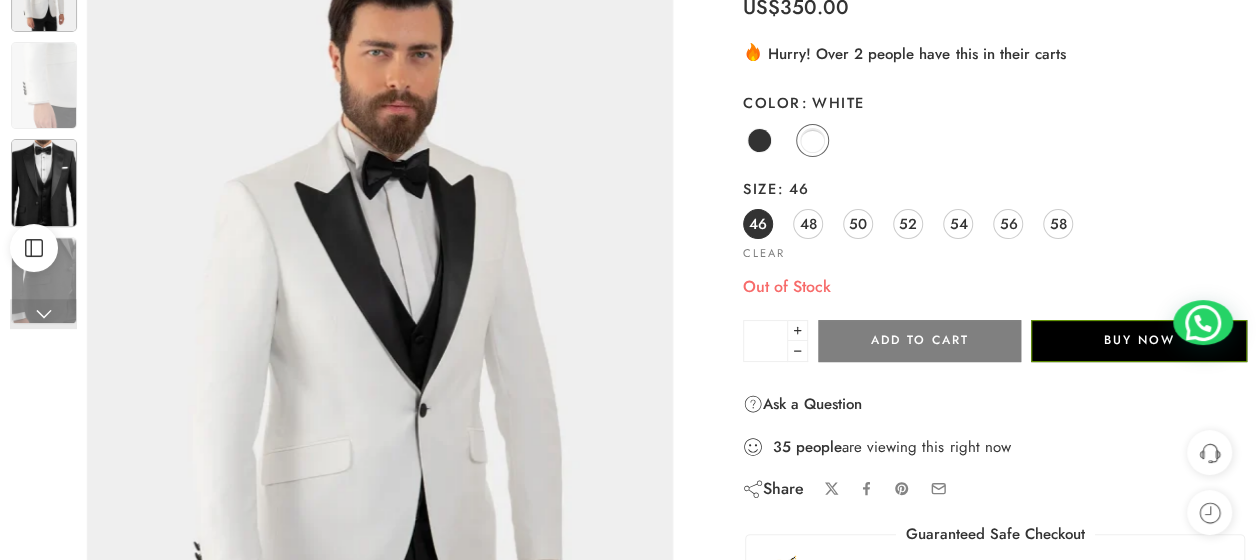 click at bounding box center (44, 182) 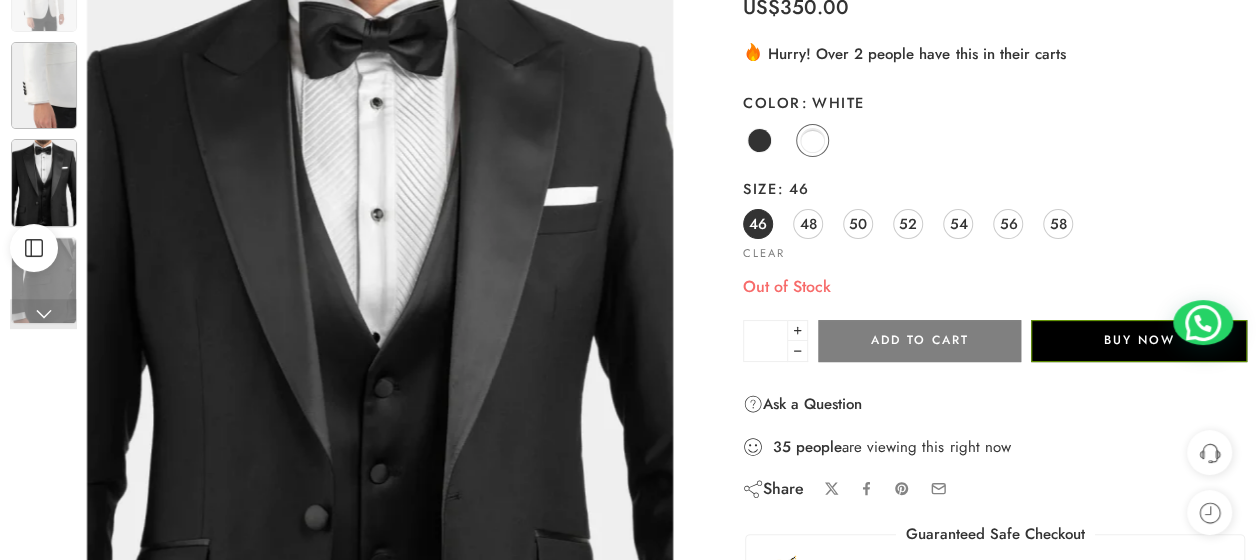 click at bounding box center (44, 85) 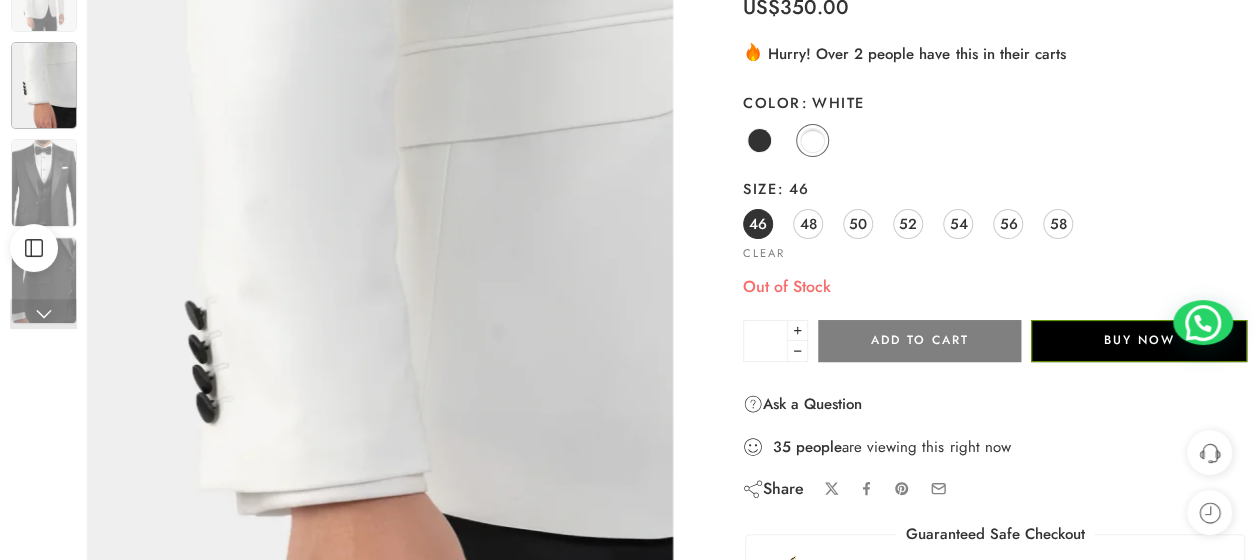 click at bounding box center (43, 314) 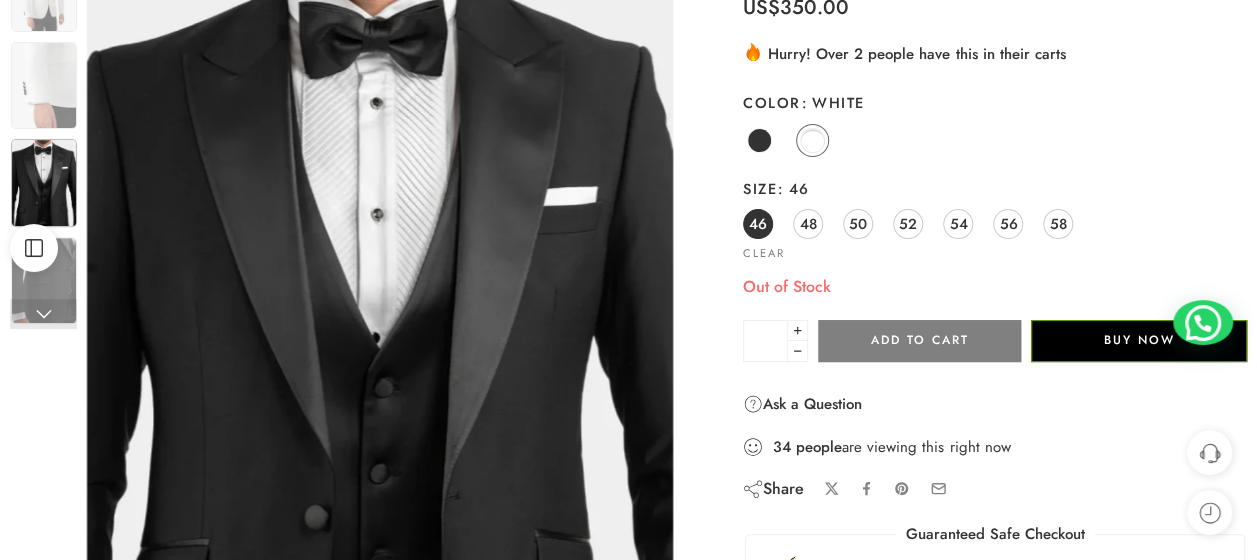 click at bounding box center (43, 314) 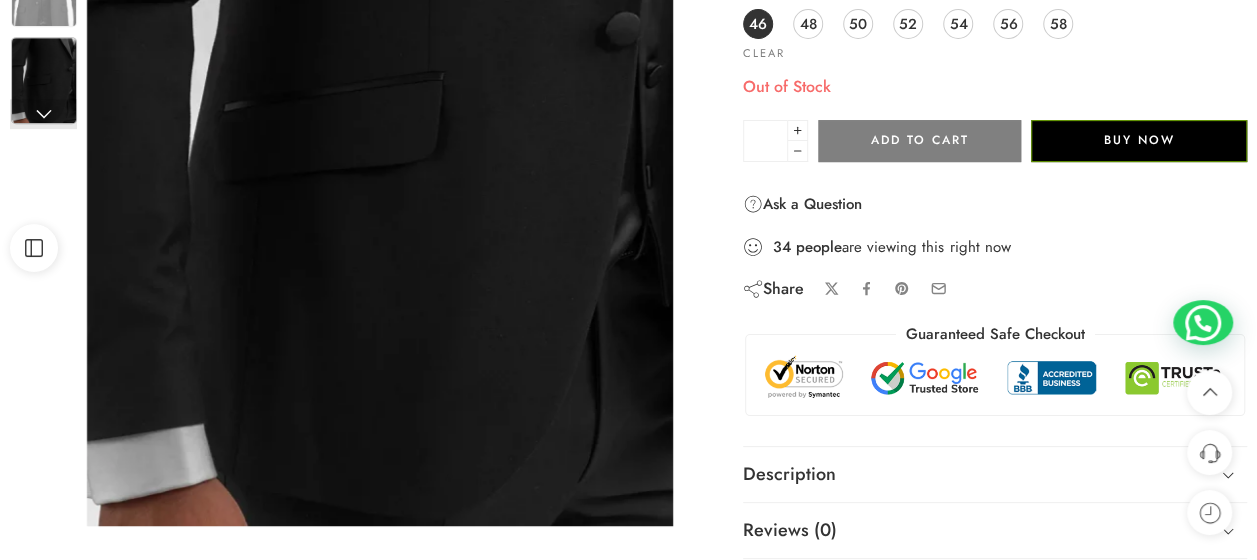 scroll, scrollTop: 0, scrollLeft: 0, axis: both 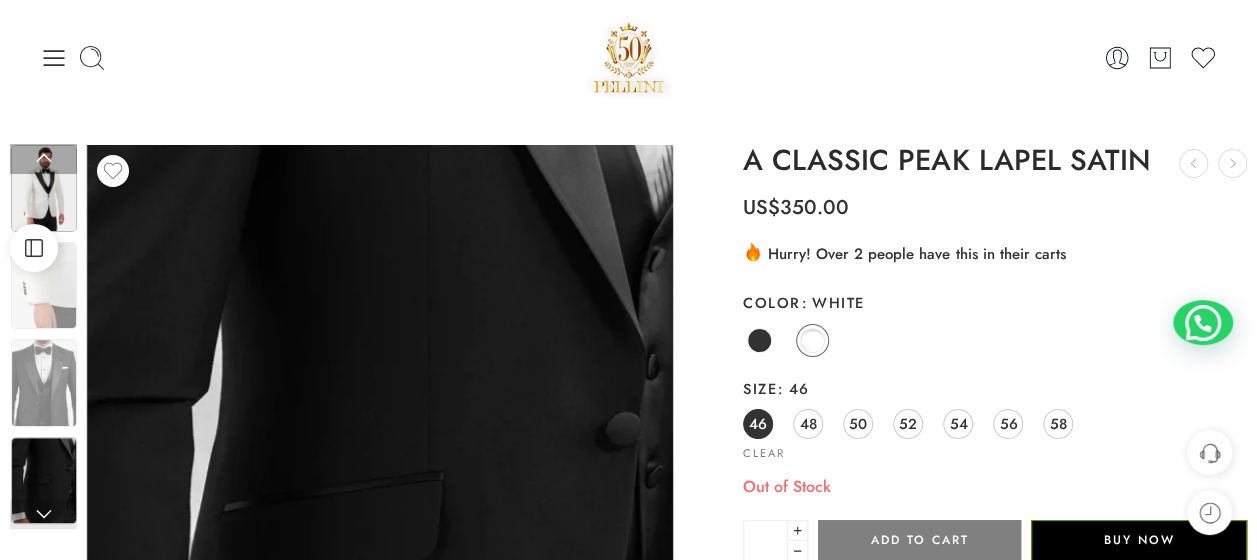 click at bounding box center [44, 188] 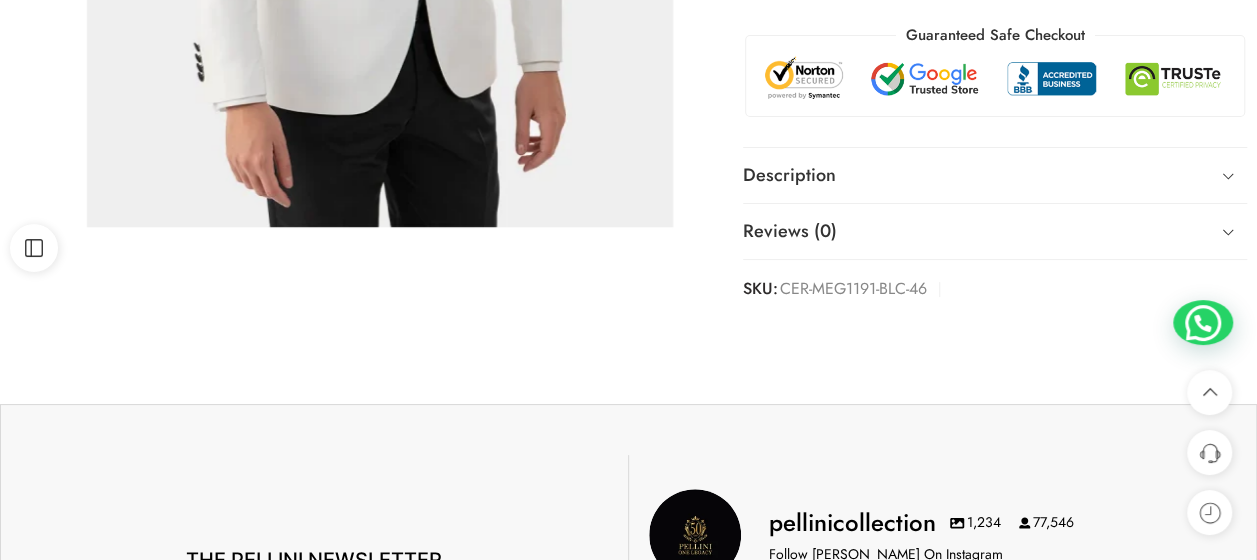scroll, scrollTop: 700, scrollLeft: 0, axis: vertical 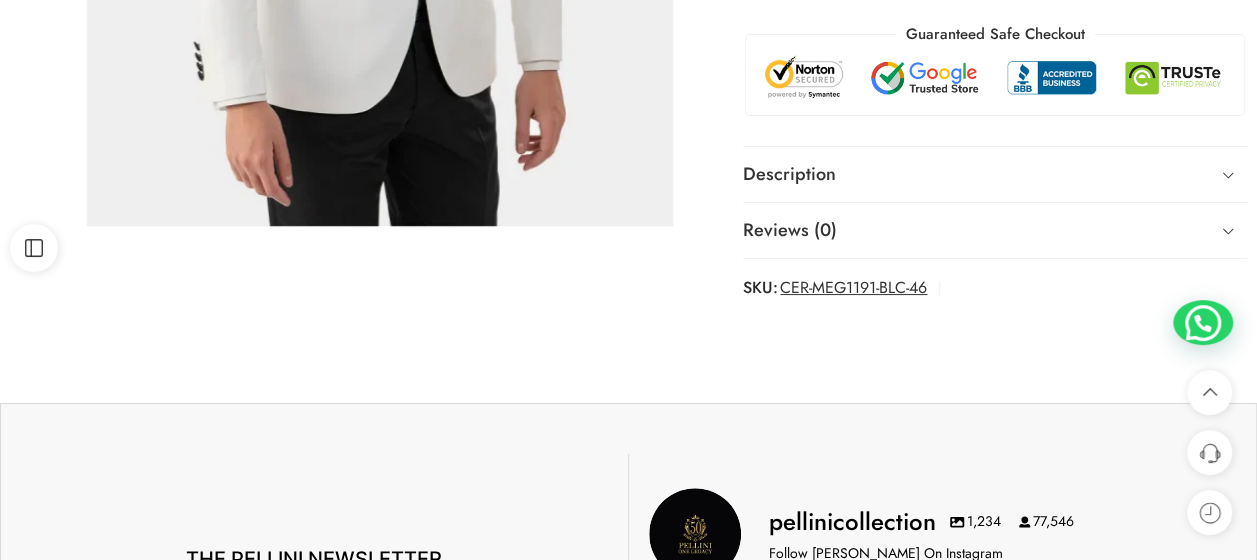 click on "CER-MEG1191-BLC-46" at bounding box center [853, 288] 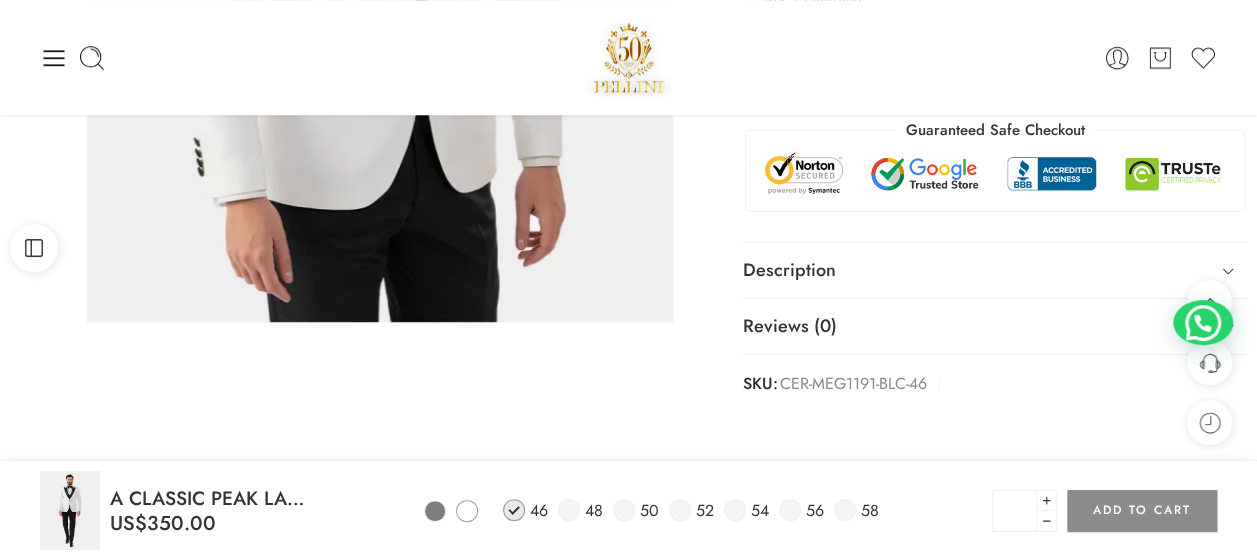 drag, startPoint x: 611, startPoint y: 122, endPoint x: 621, endPoint y: 39, distance: 83.60024 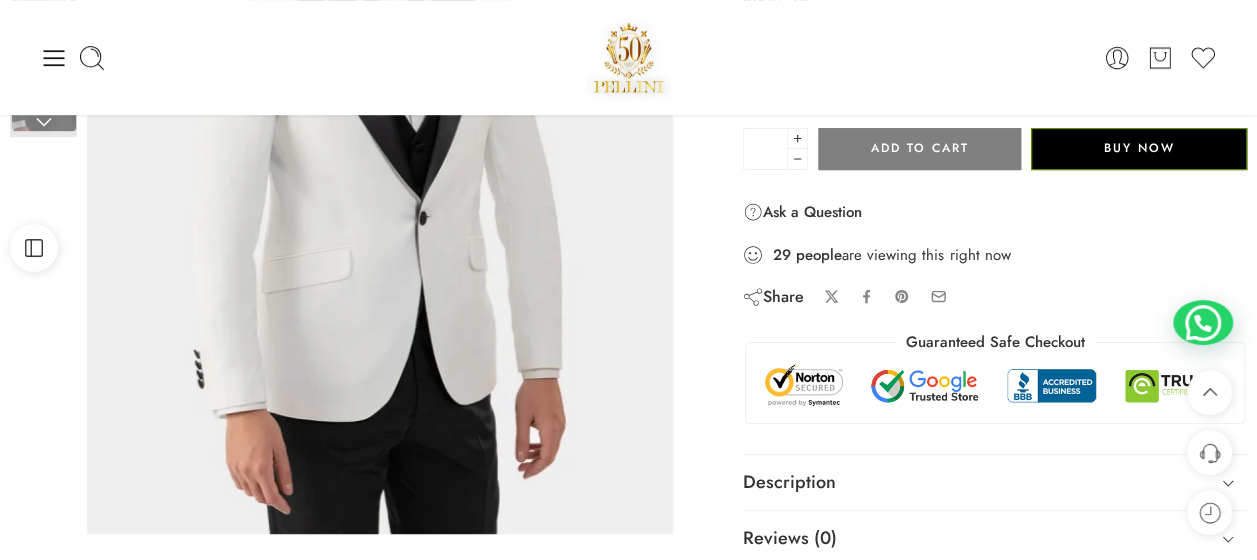 scroll, scrollTop: 218, scrollLeft: 0, axis: vertical 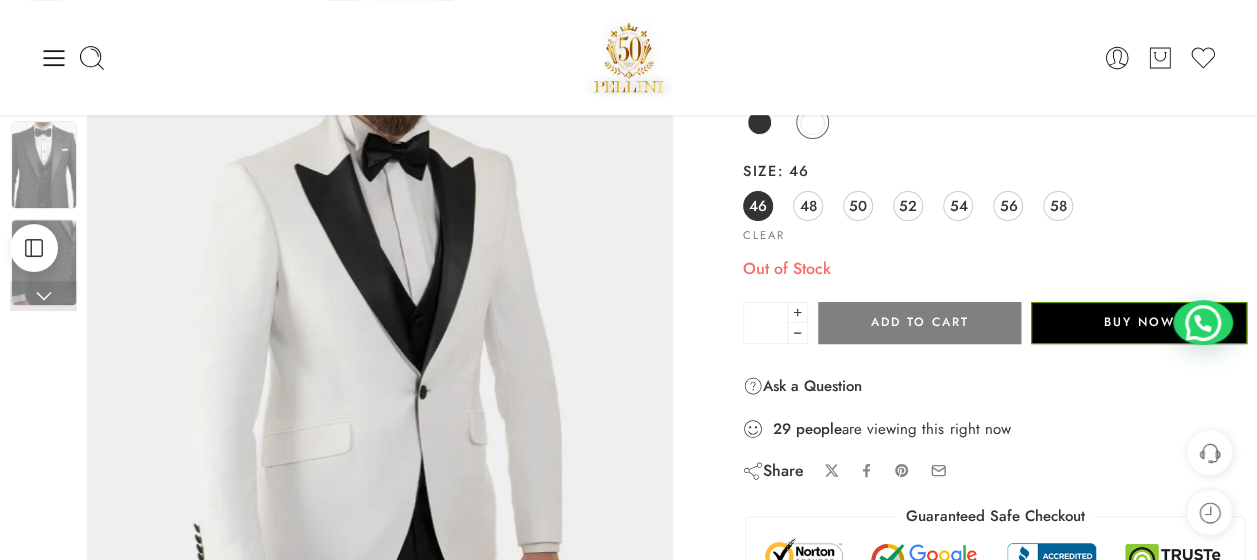 drag, startPoint x: 1119, startPoint y: 324, endPoint x: 819, endPoint y: 88, distance: 381.70145 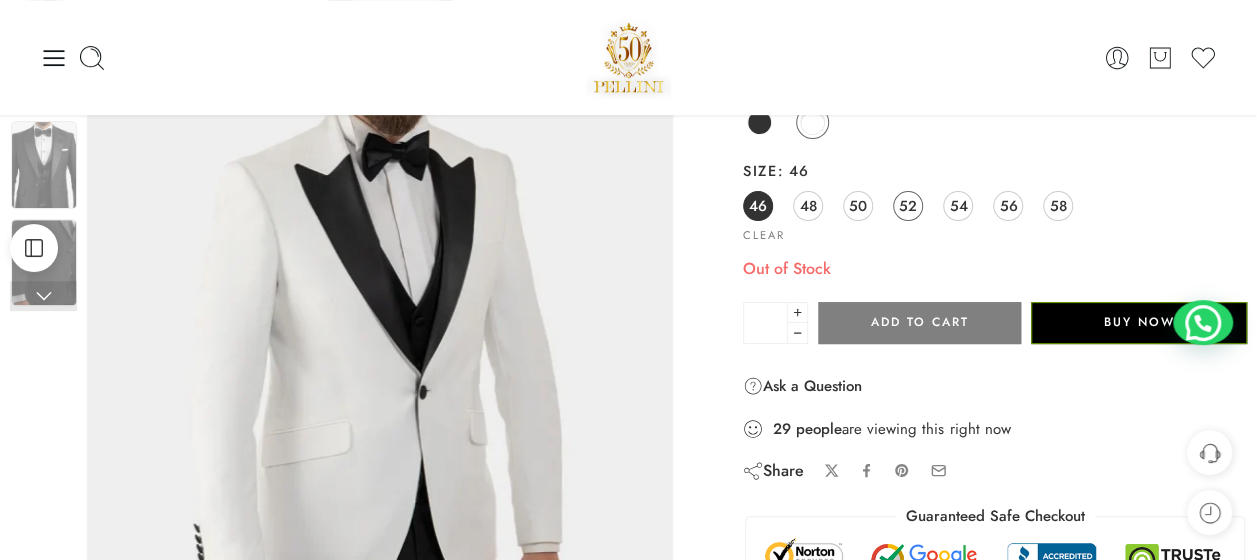 click on "52" 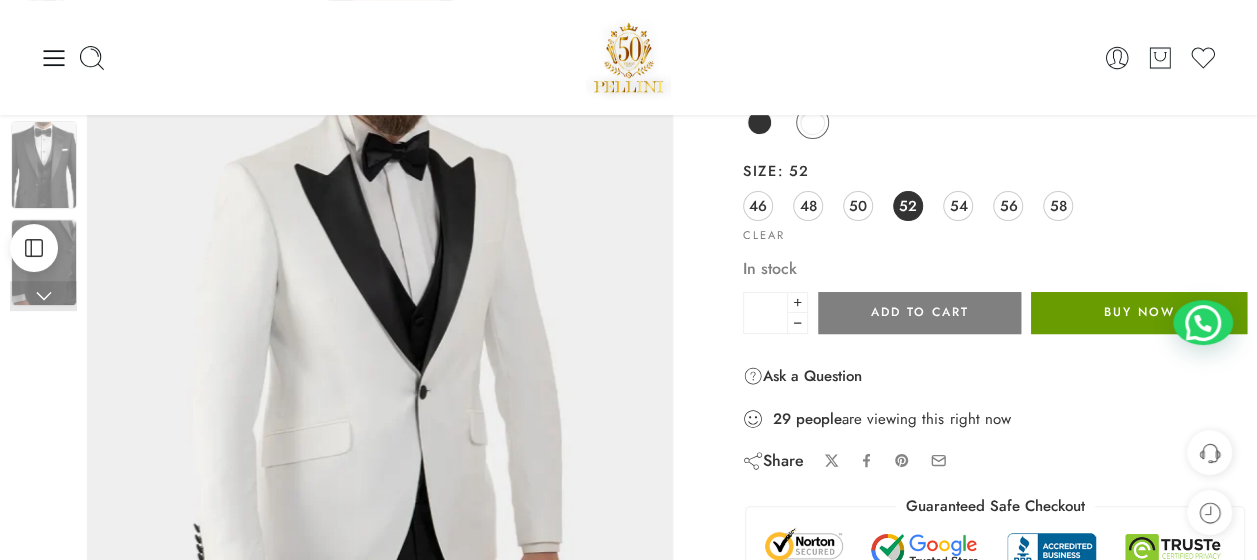 click on "Buy Now" 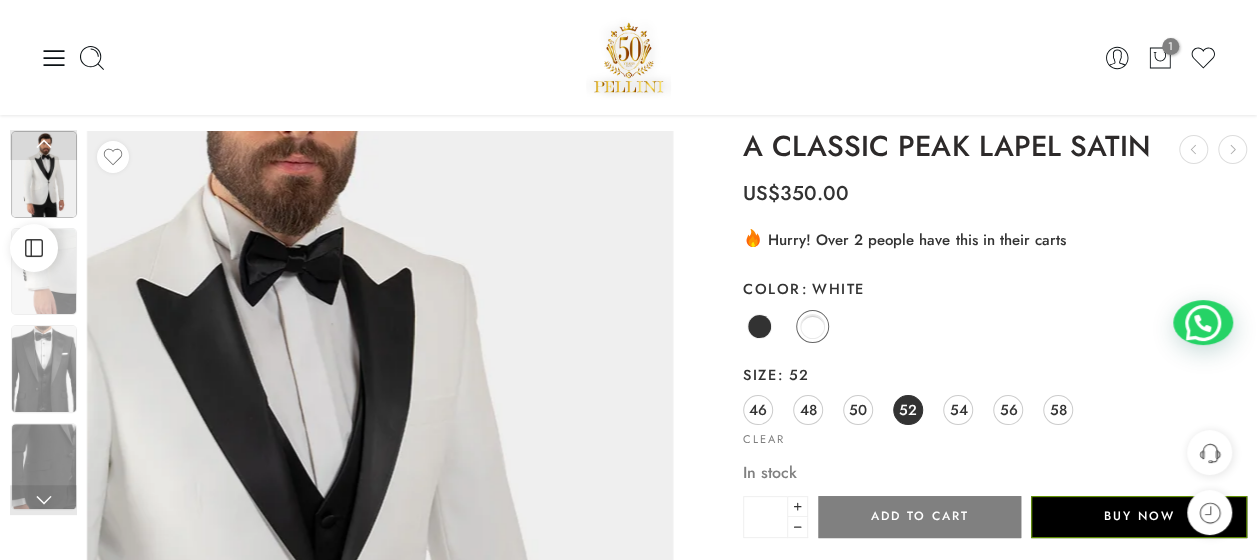 scroll, scrollTop: 0, scrollLeft: 0, axis: both 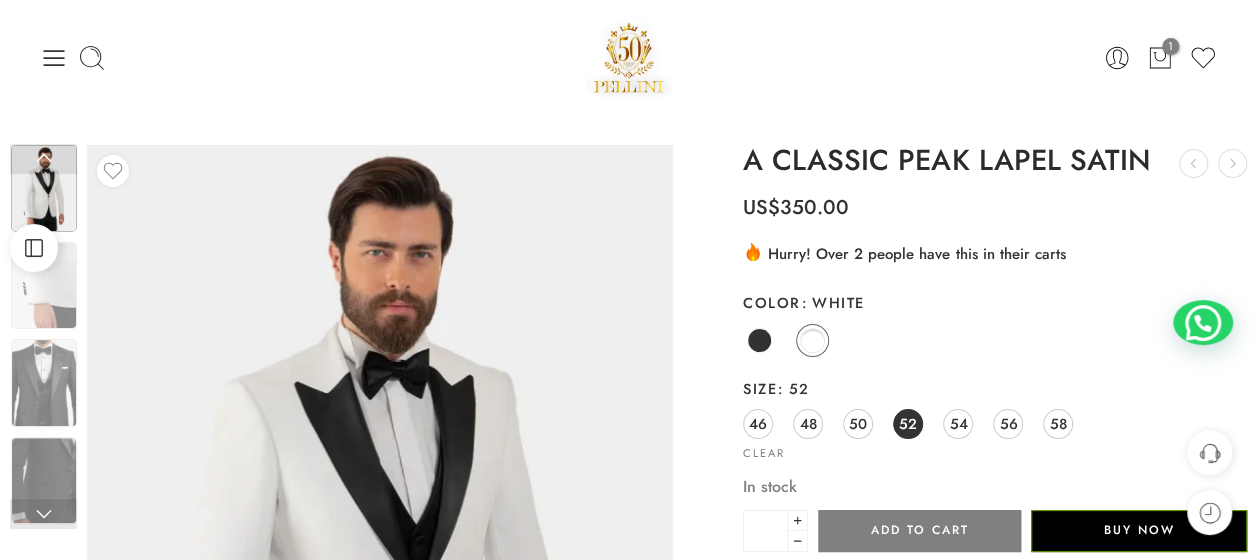 click at bounding box center [629, 57] 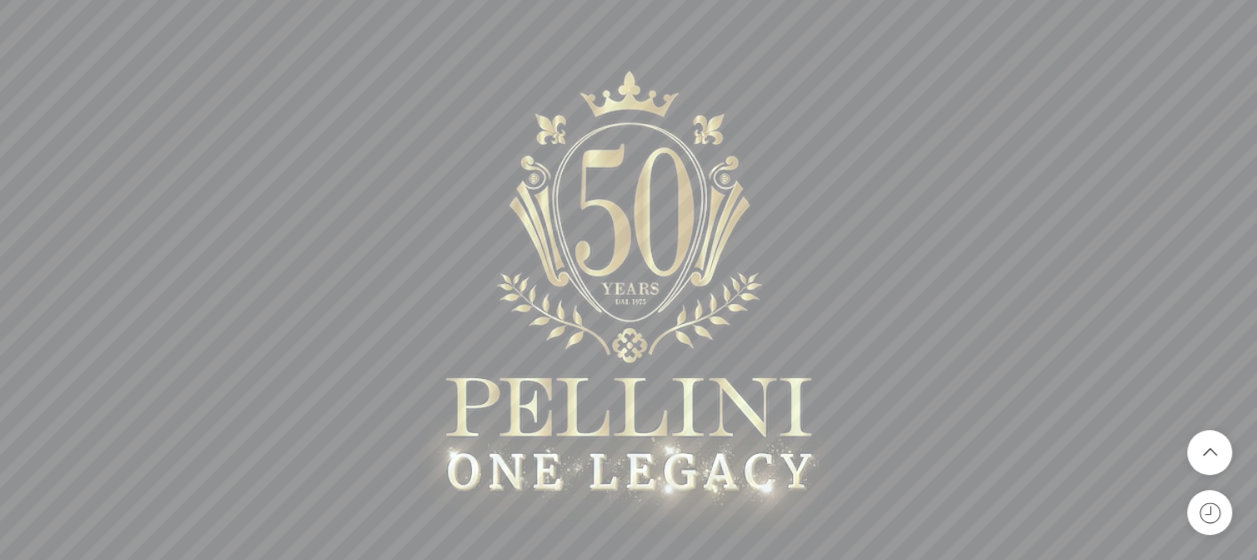 scroll, scrollTop: 800, scrollLeft: 0, axis: vertical 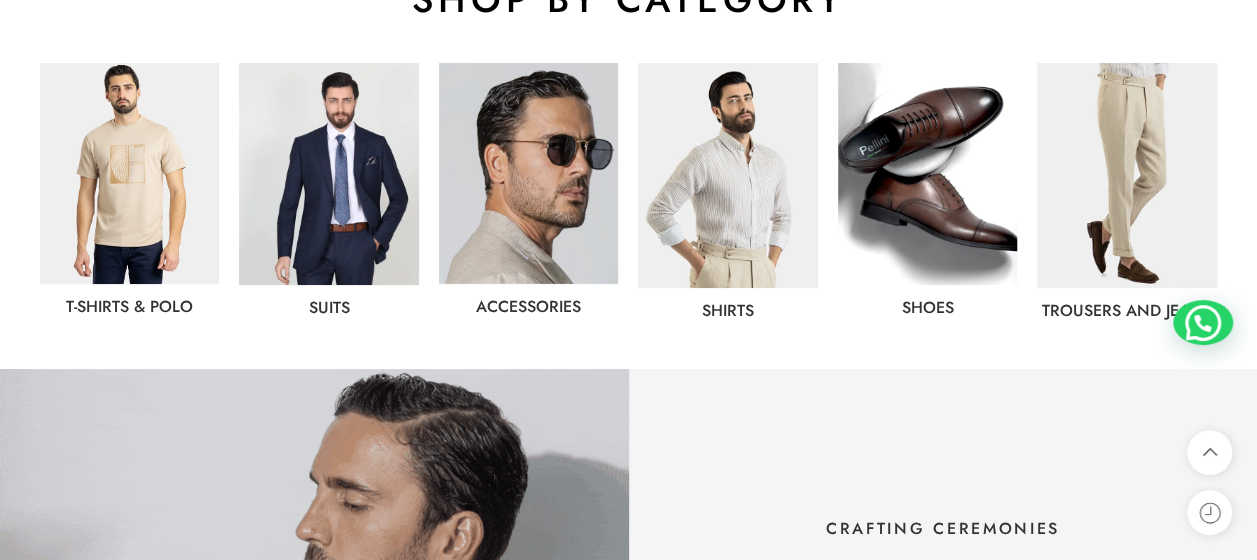 click at bounding box center [328, 174] 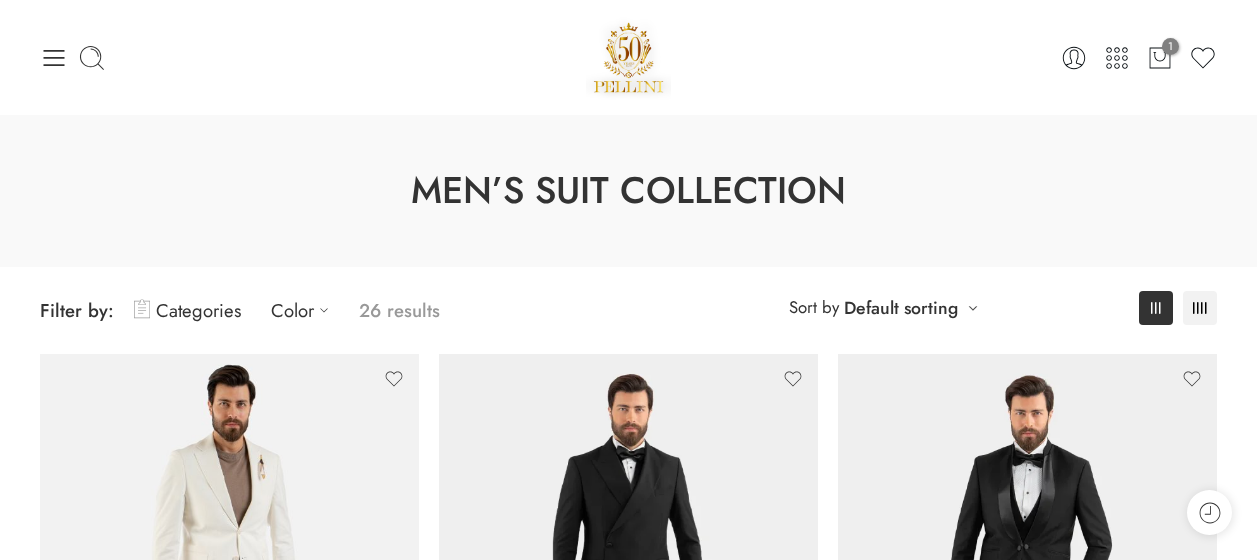 scroll, scrollTop: 0, scrollLeft: 0, axis: both 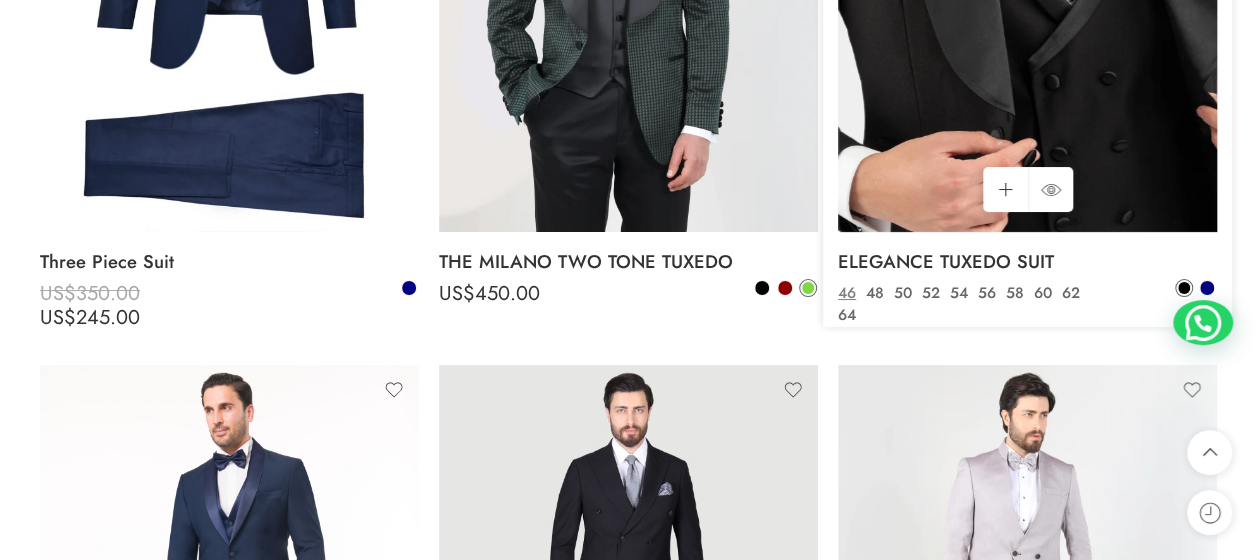 click at bounding box center (1027, -21) 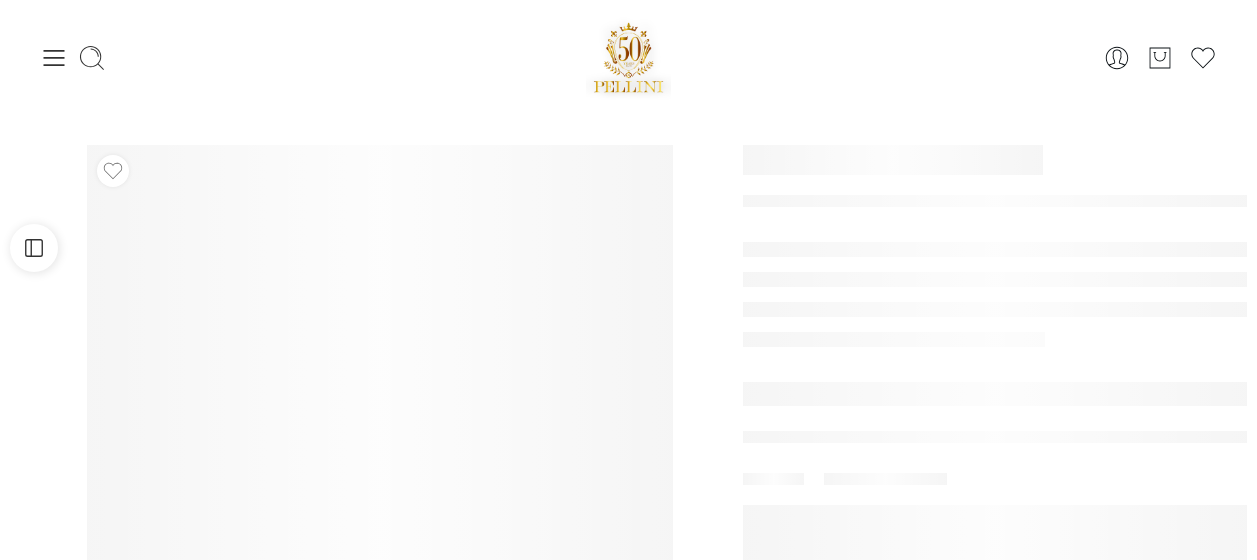 scroll, scrollTop: 0, scrollLeft: 0, axis: both 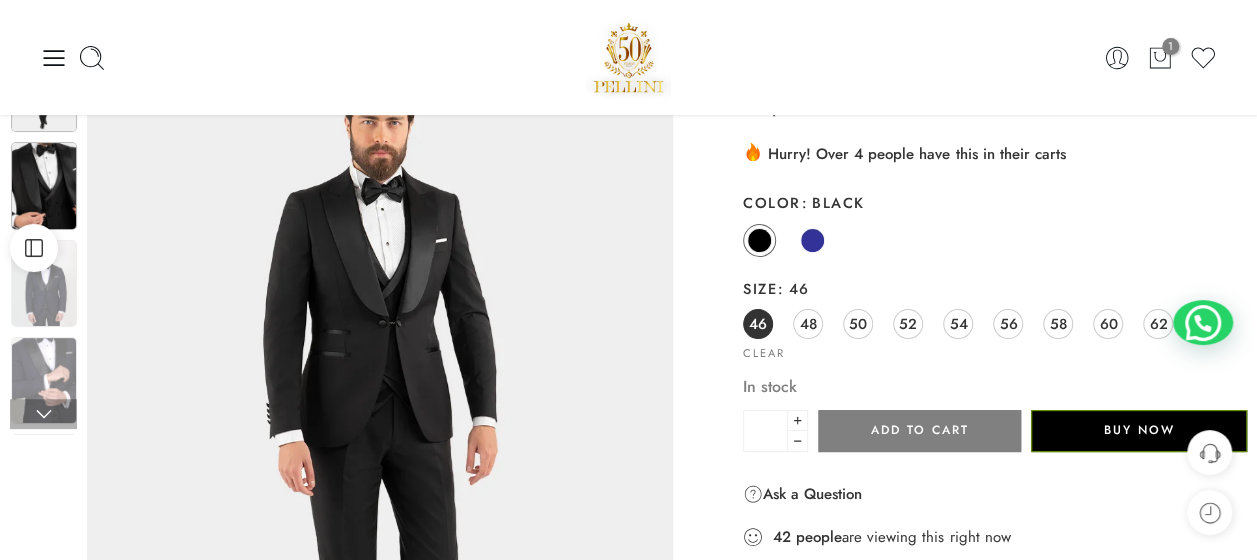 click at bounding box center [44, 185] 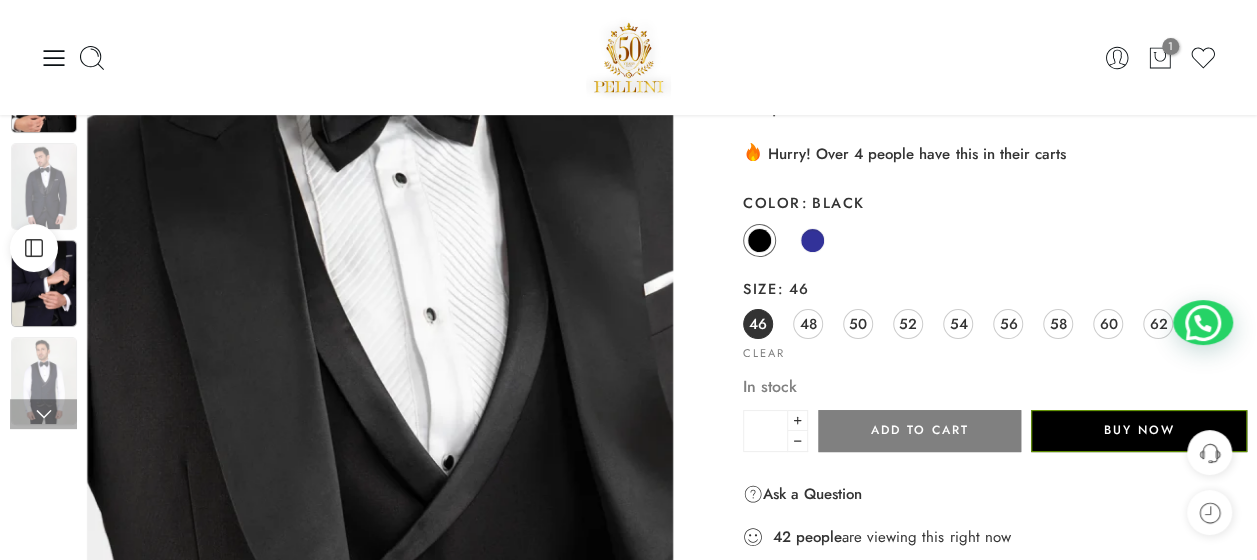 click at bounding box center [44, 283] 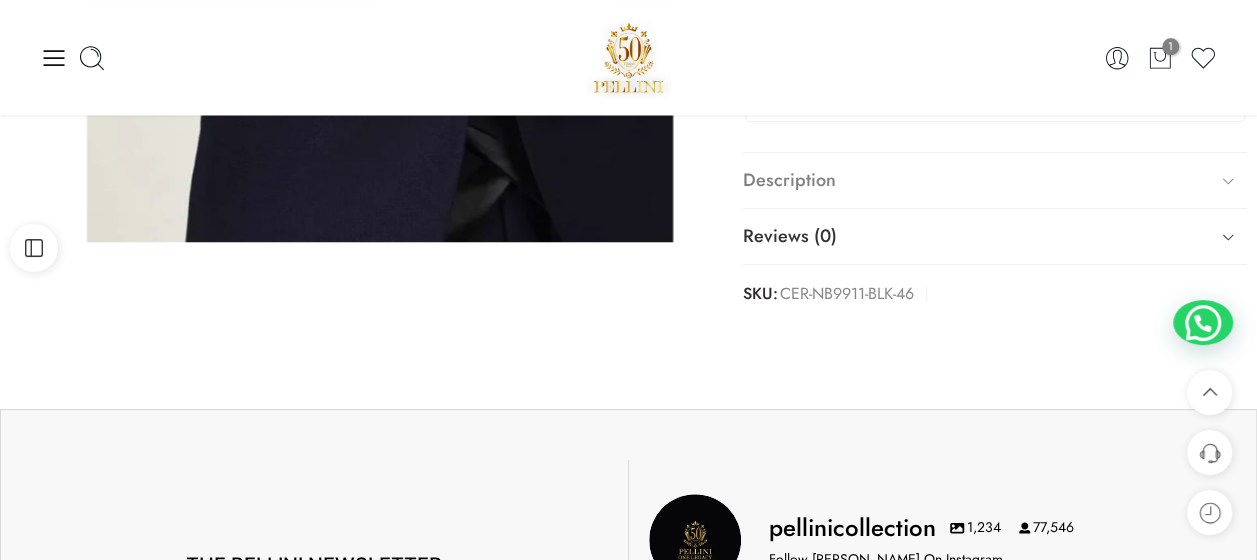 scroll, scrollTop: 600, scrollLeft: 0, axis: vertical 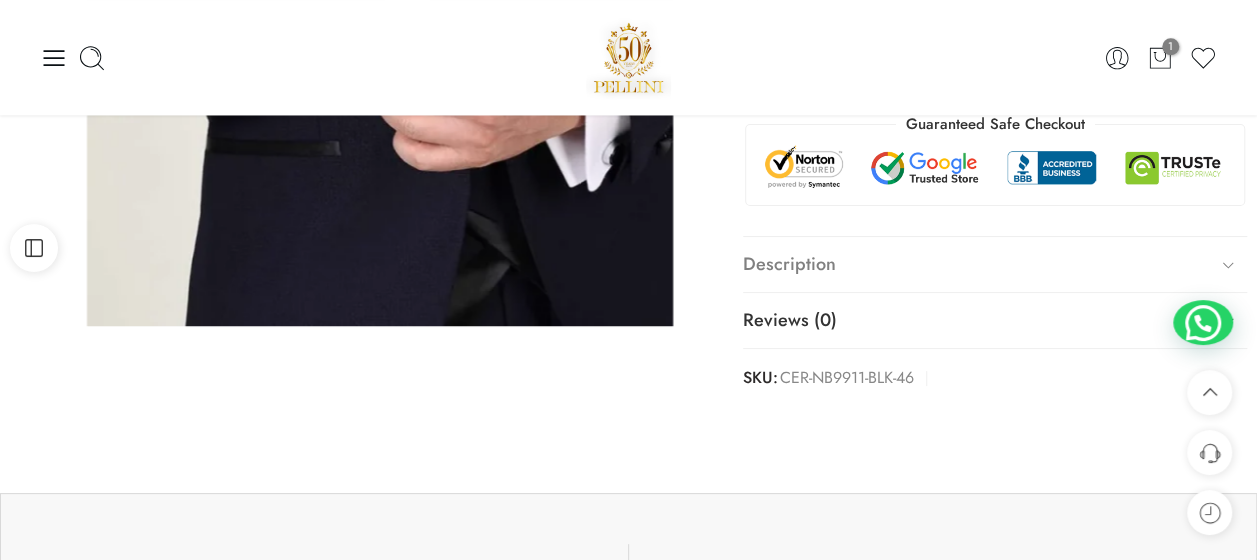 click on "Description" at bounding box center [995, 265] 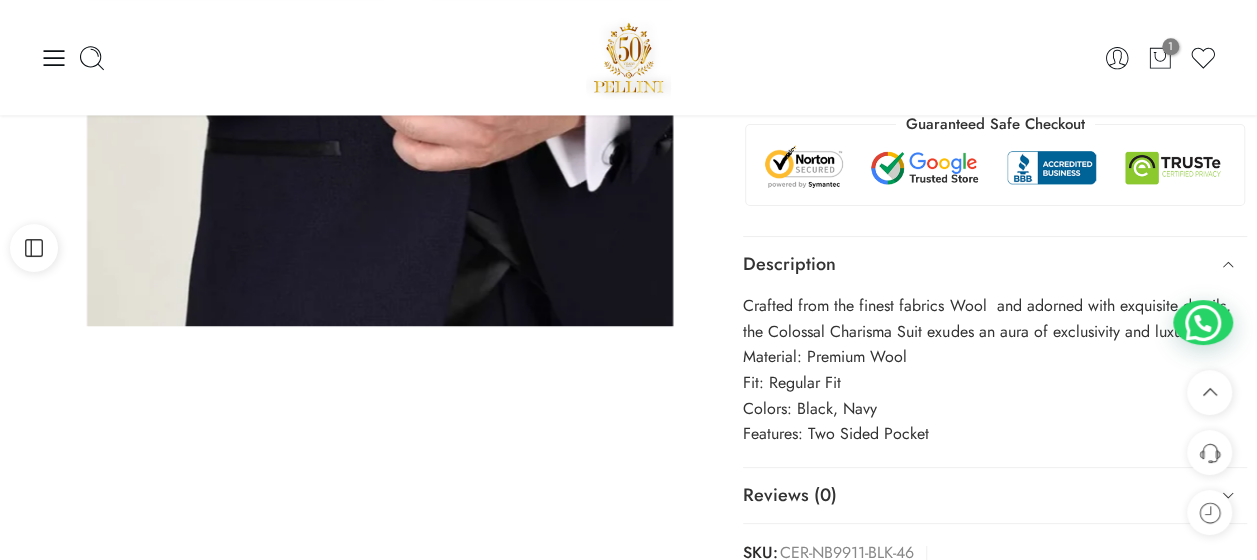 click on "Description" at bounding box center [995, 265] 